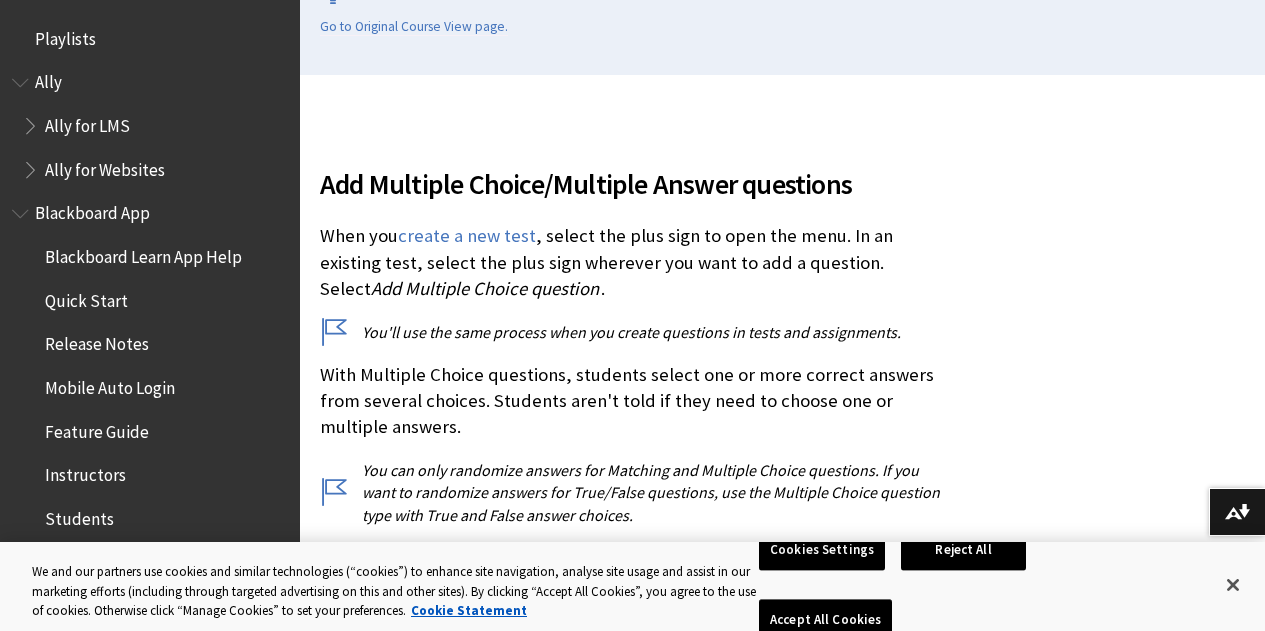 scroll, scrollTop: 500, scrollLeft: 0, axis: vertical 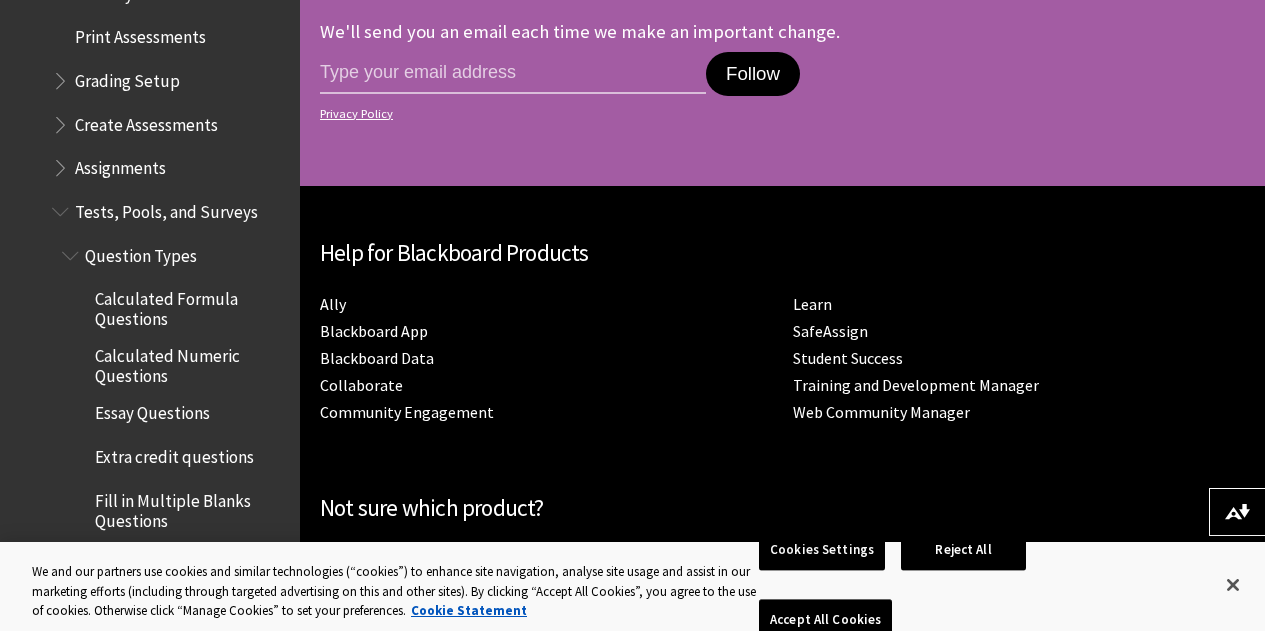 click at bounding box center (72, 251) 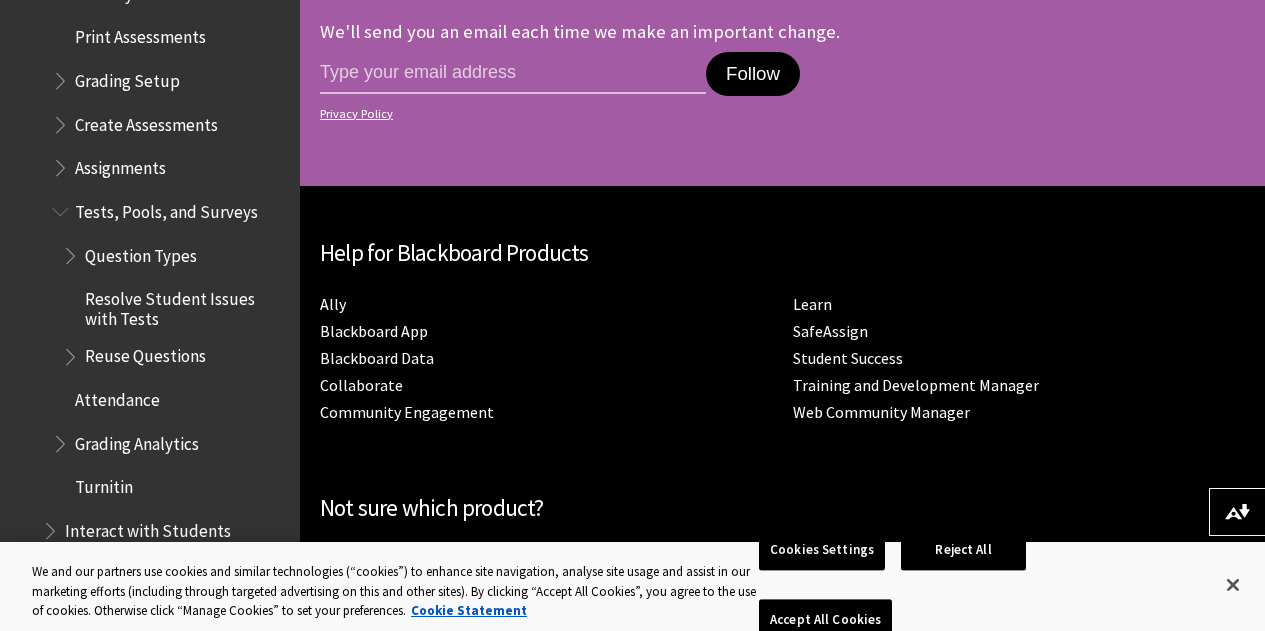 click at bounding box center [72, 251] 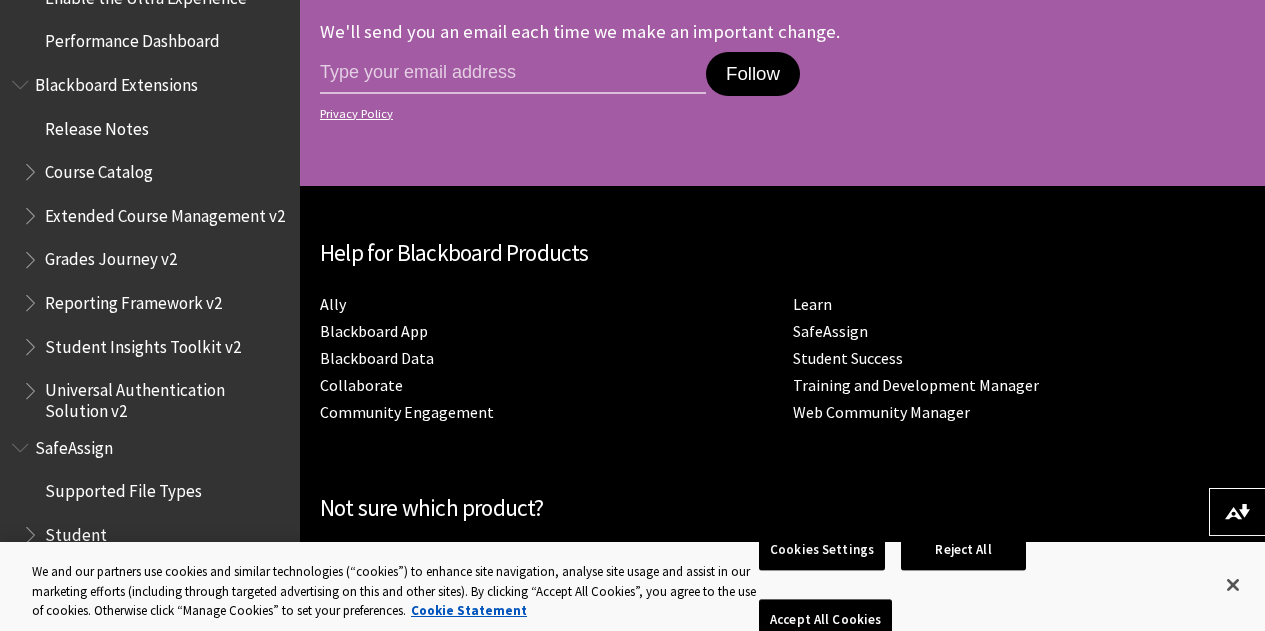 scroll, scrollTop: 4468, scrollLeft: 0, axis: vertical 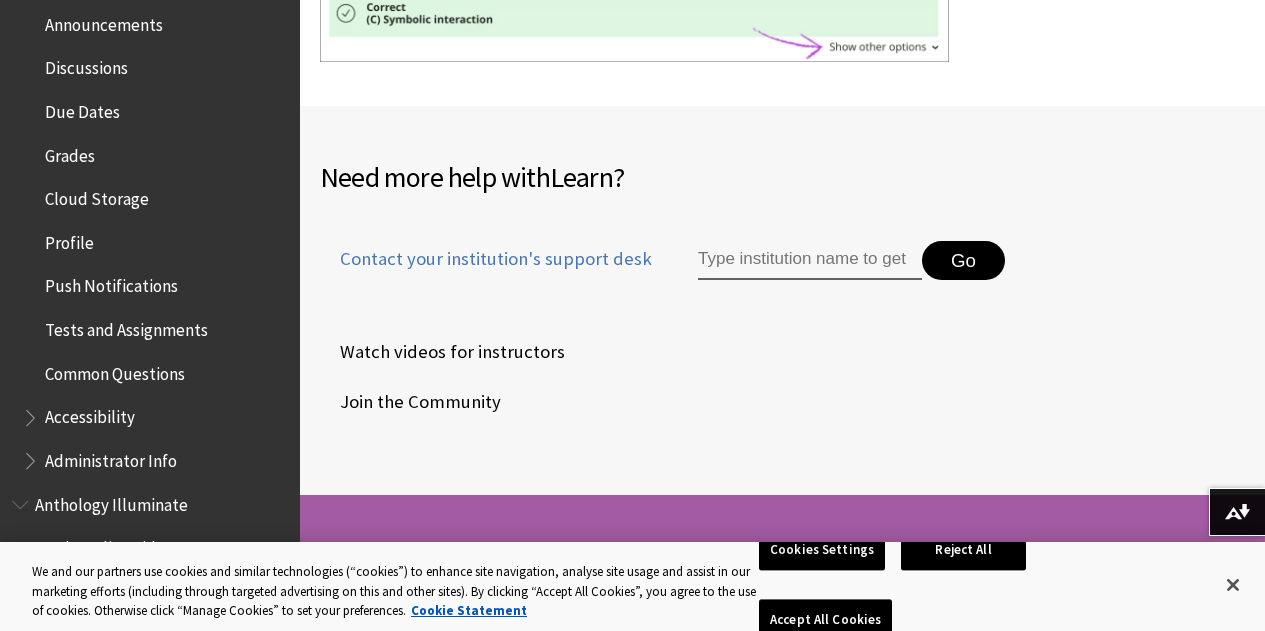 click on "Tests and Assignments" at bounding box center [126, 326] 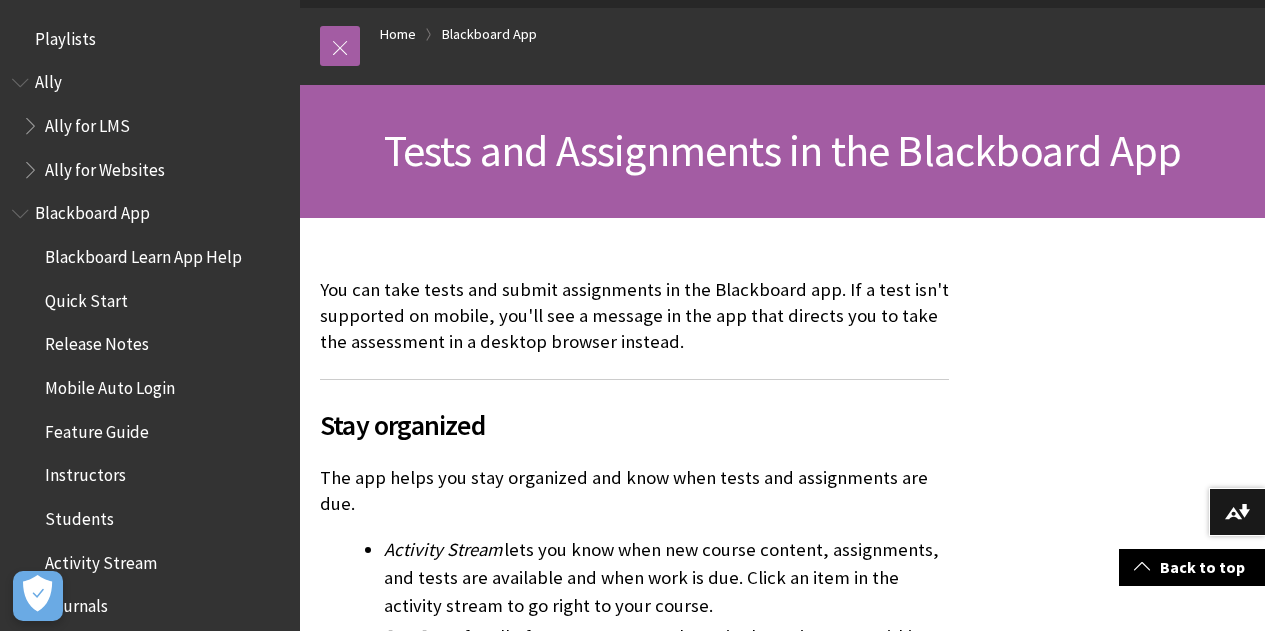 scroll, scrollTop: 500, scrollLeft: 0, axis: vertical 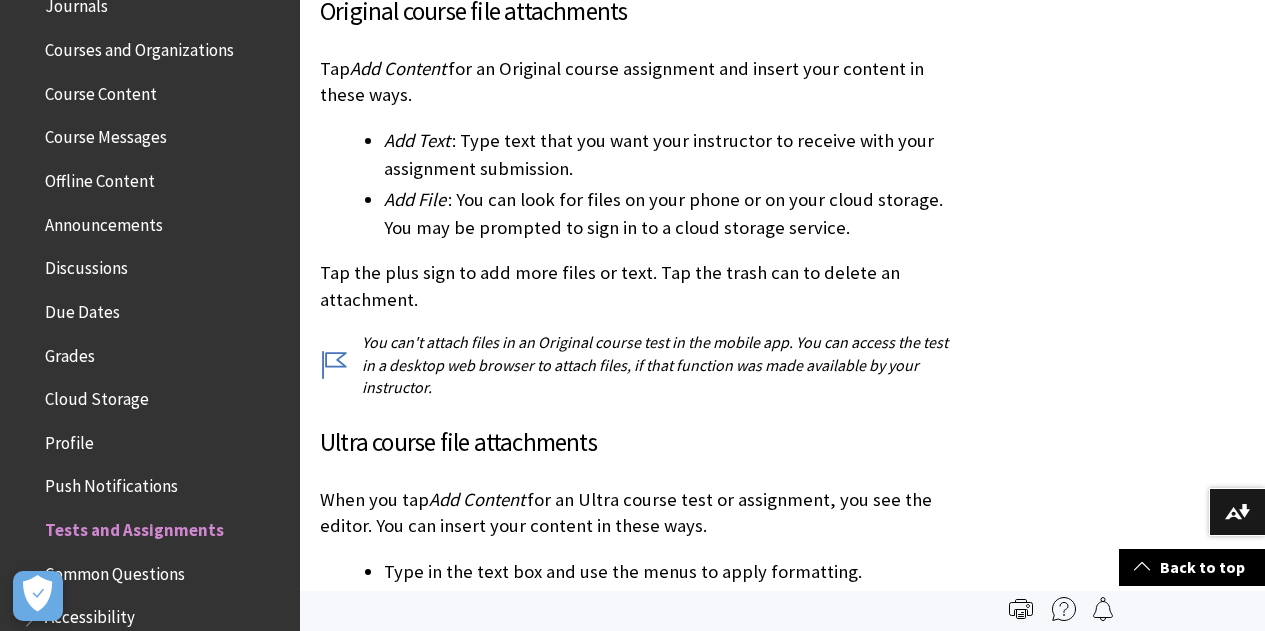 click on "Offline Content" at bounding box center [100, 177] 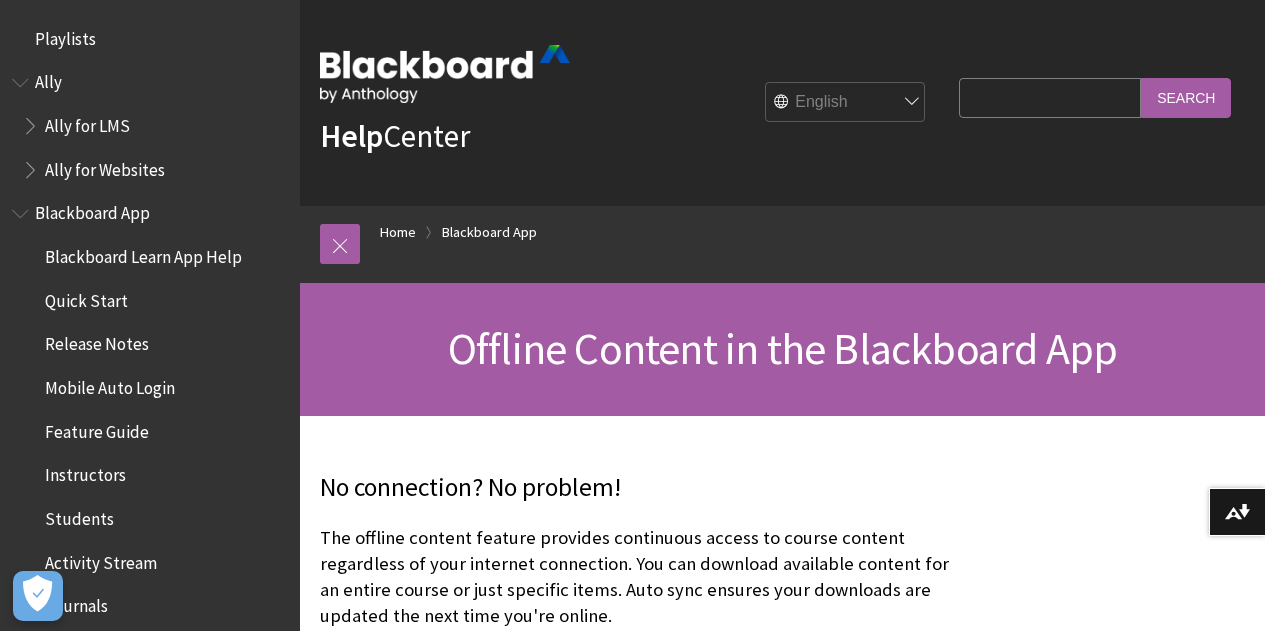 scroll, scrollTop: 200, scrollLeft: 0, axis: vertical 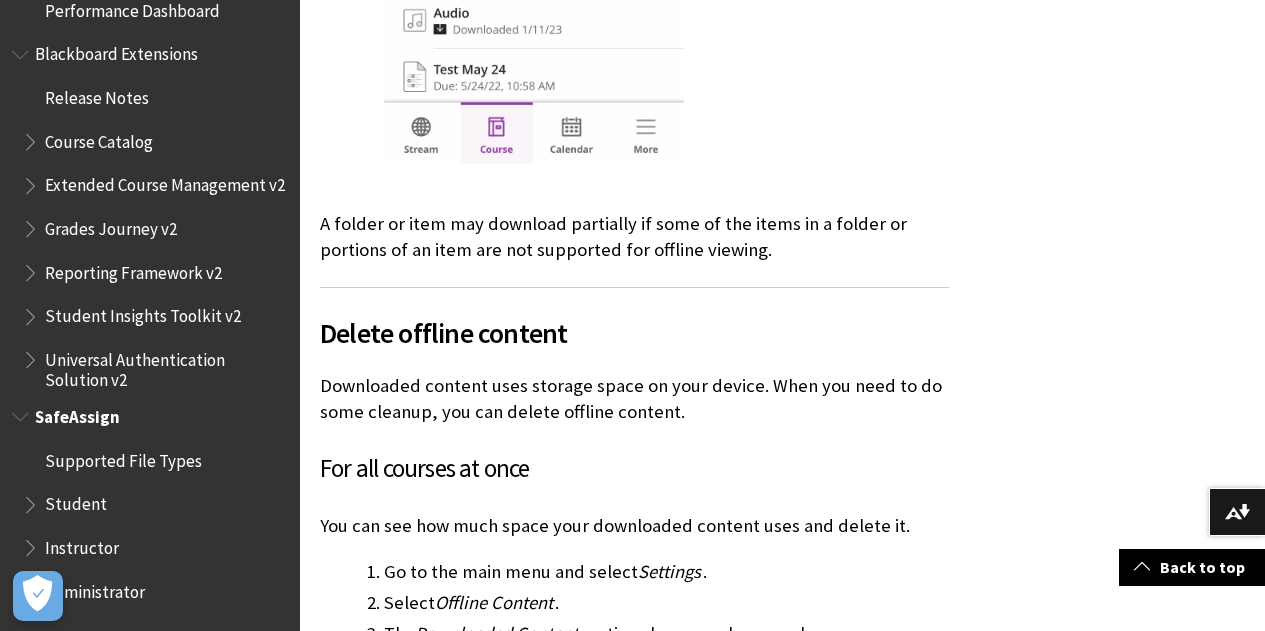 click on "Supported File Types" at bounding box center (123, 457) 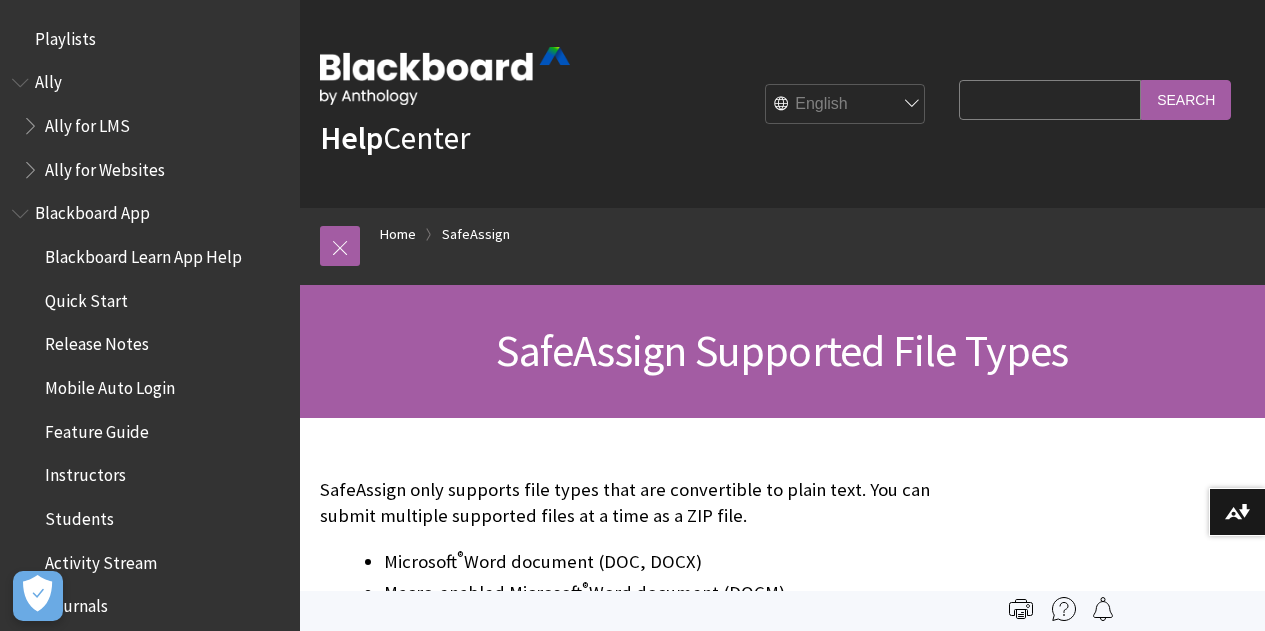 scroll, scrollTop: 0, scrollLeft: 0, axis: both 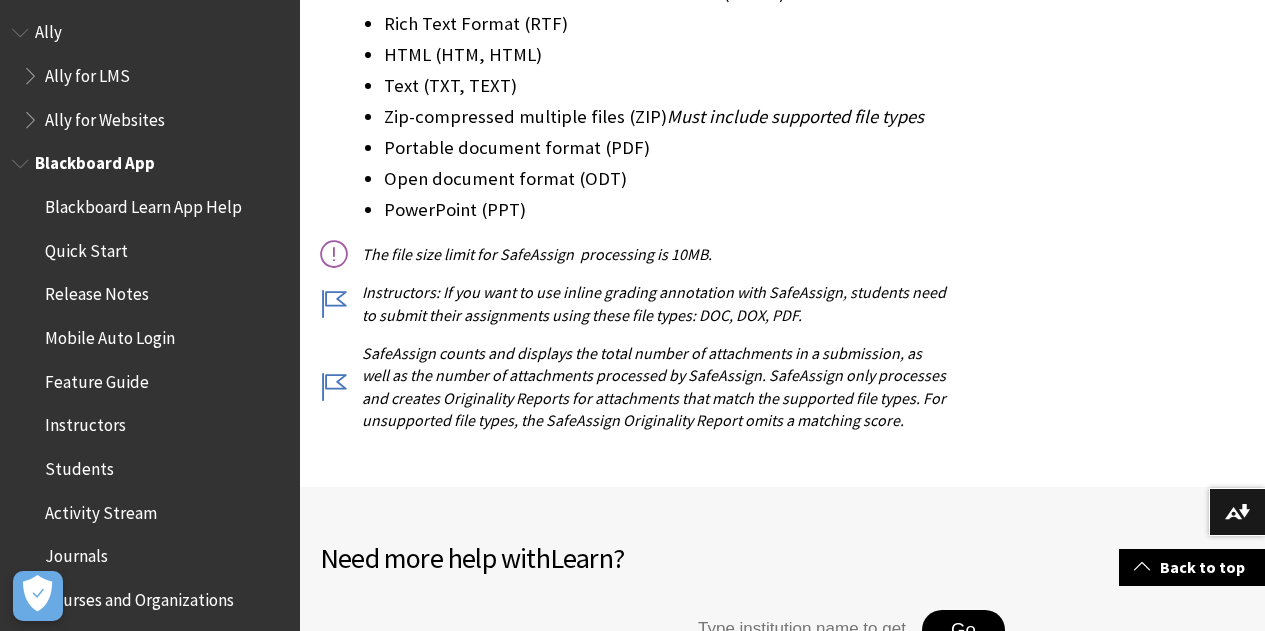 click at bounding box center [22, 159] 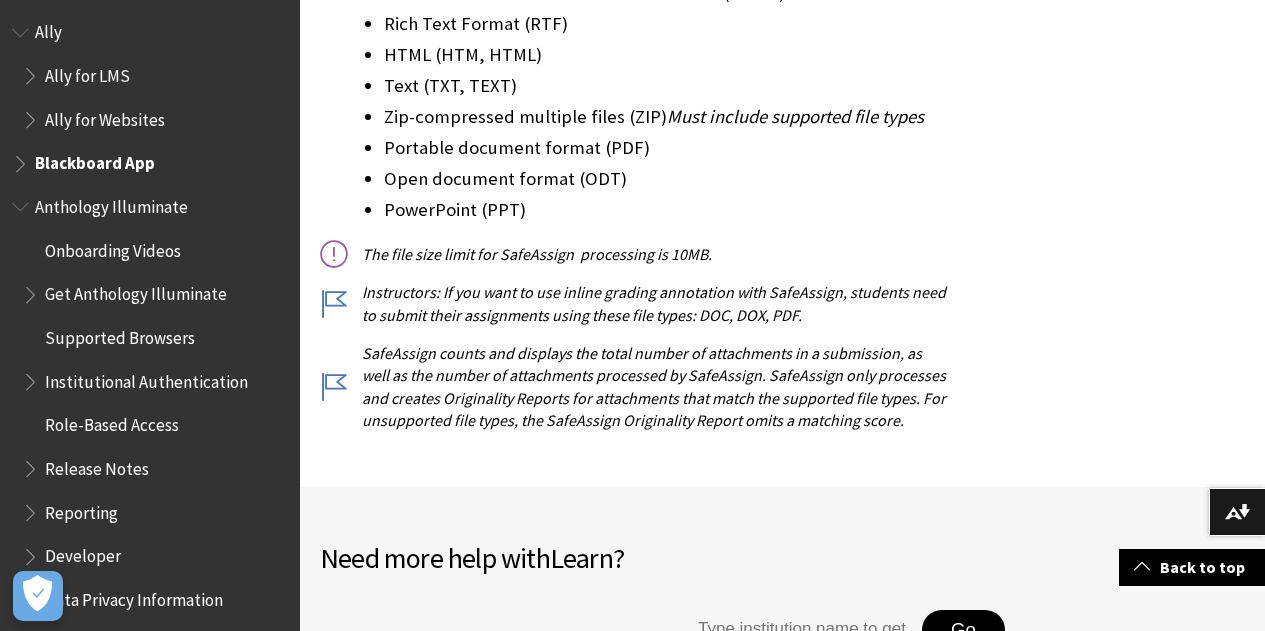 click at bounding box center (22, 202) 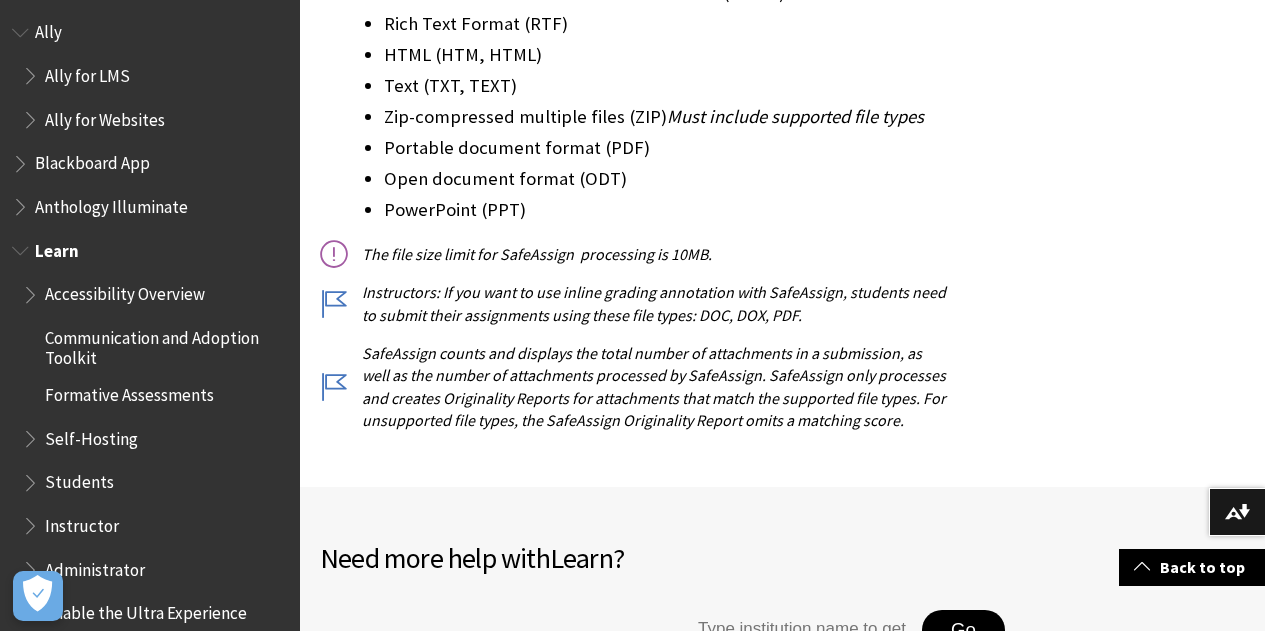 click at bounding box center (22, 246) 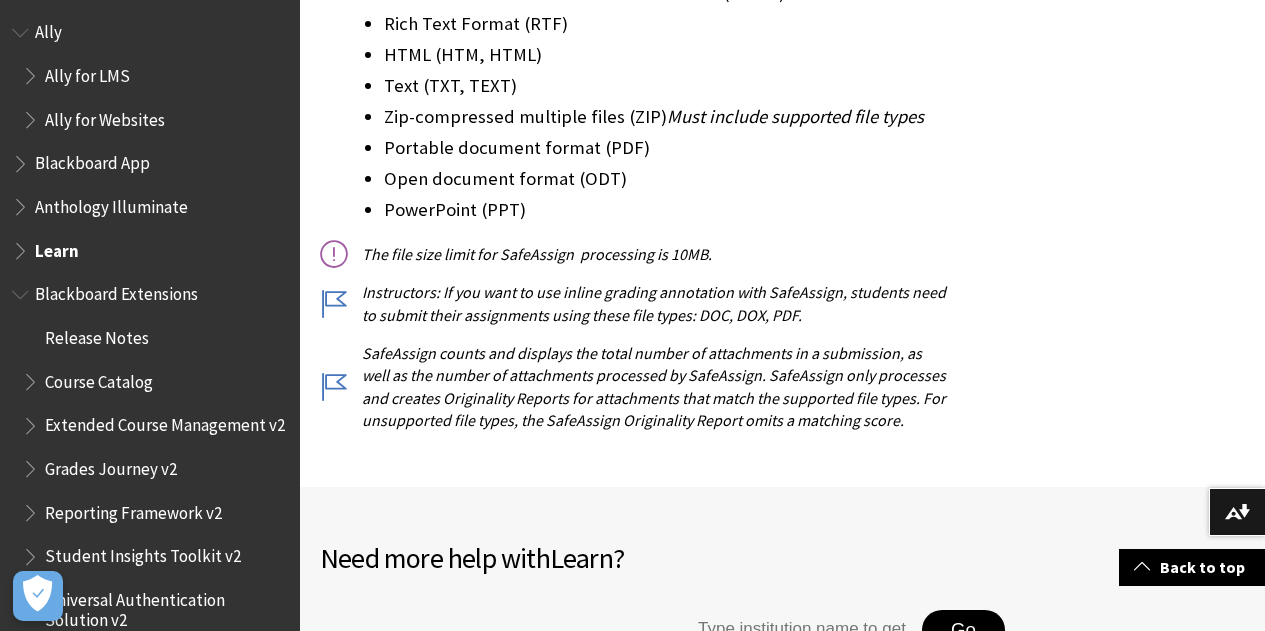 click at bounding box center (22, 290) 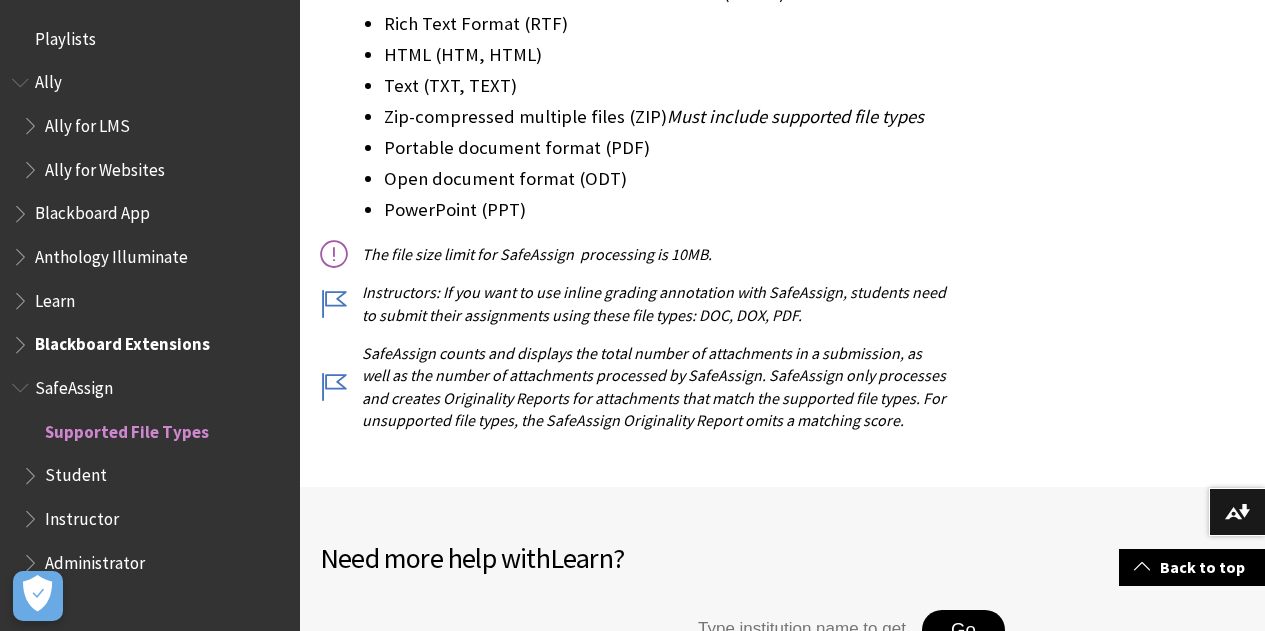 scroll, scrollTop: 0, scrollLeft: 0, axis: both 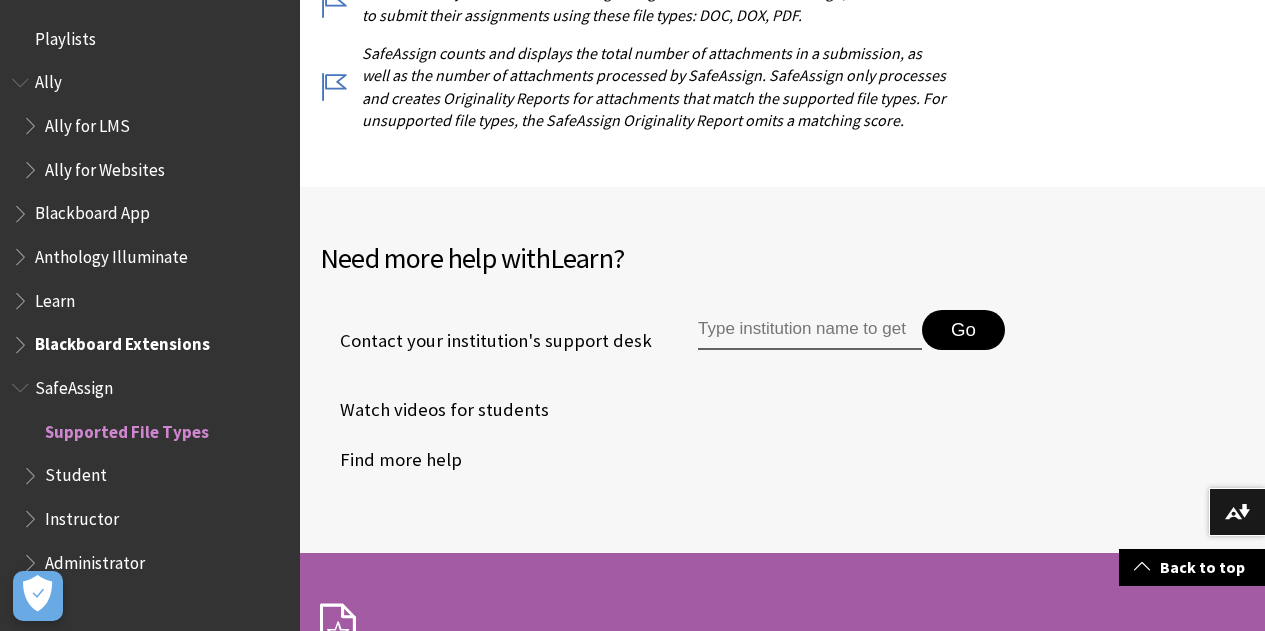 click at bounding box center [22, 383] 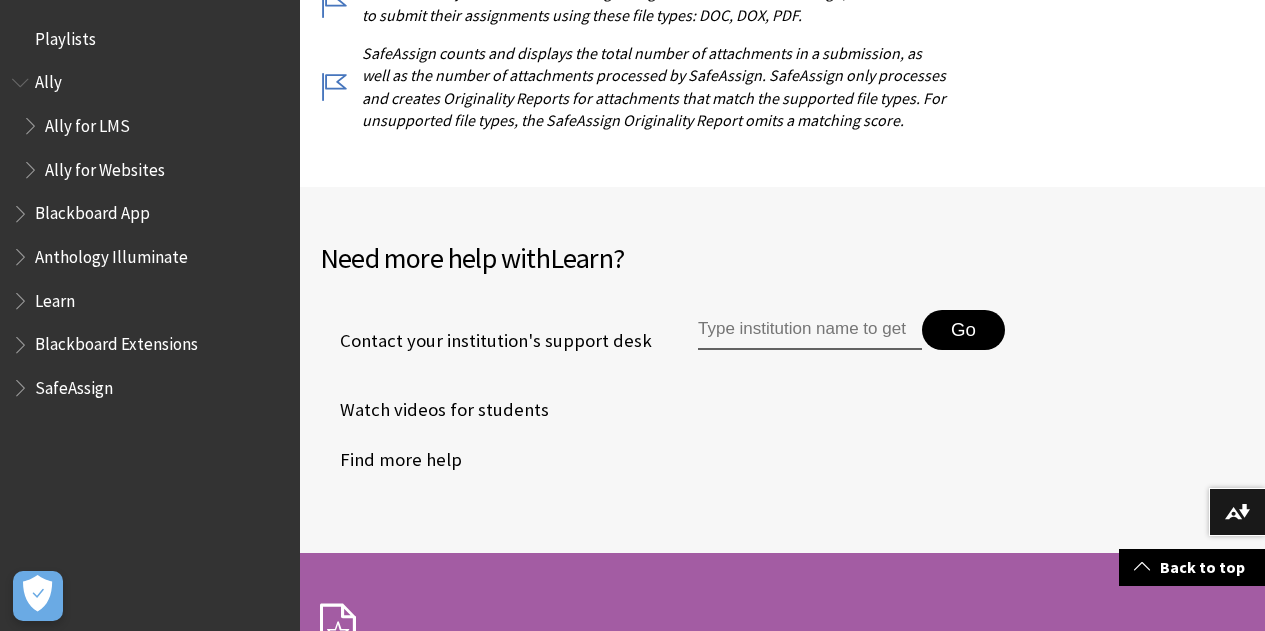 scroll, scrollTop: 800, scrollLeft: 0, axis: vertical 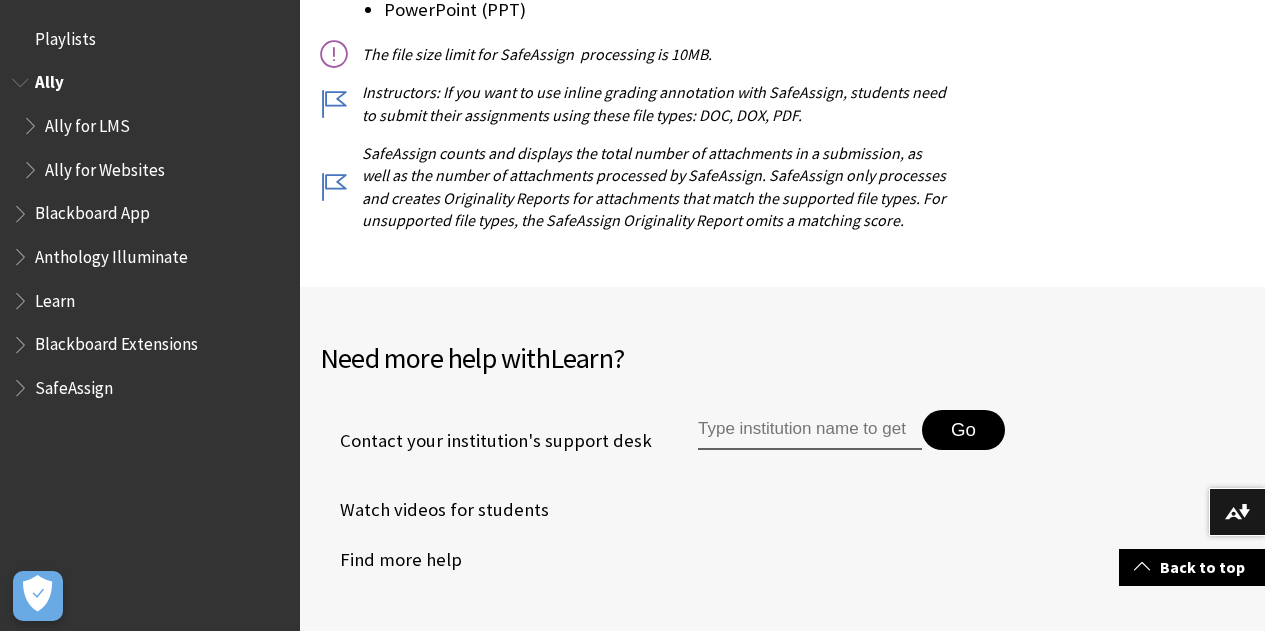 click at bounding box center (22, 78) 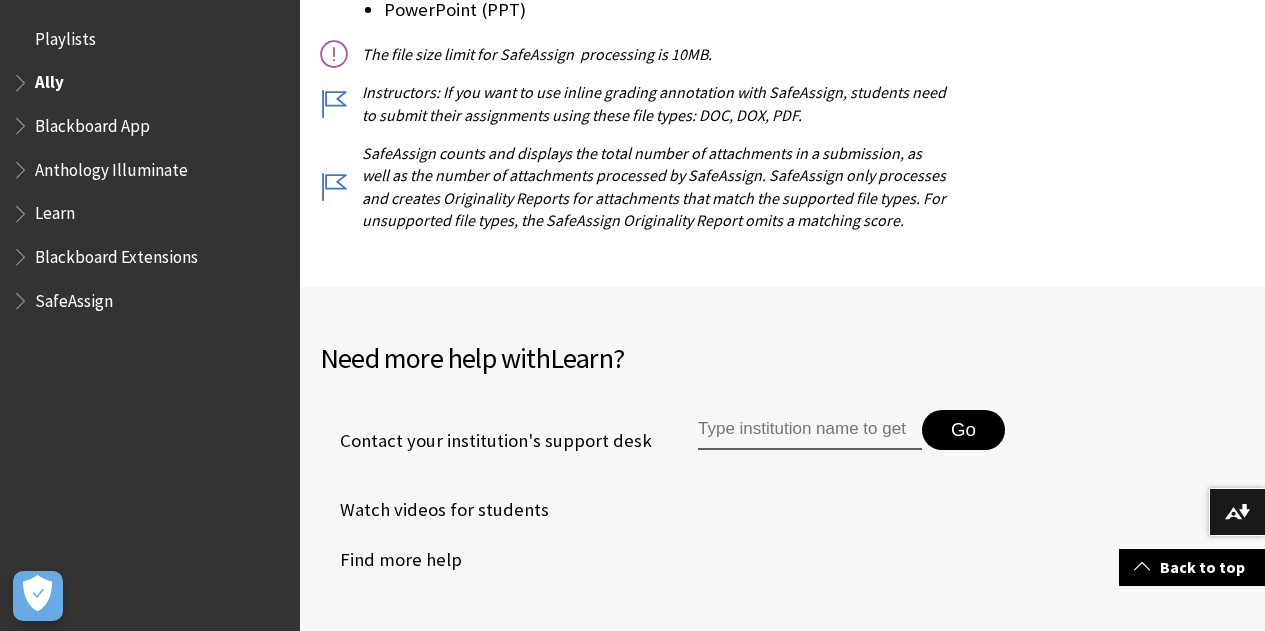 scroll, scrollTop: 500, scrollLeft: 0, axis: vertical 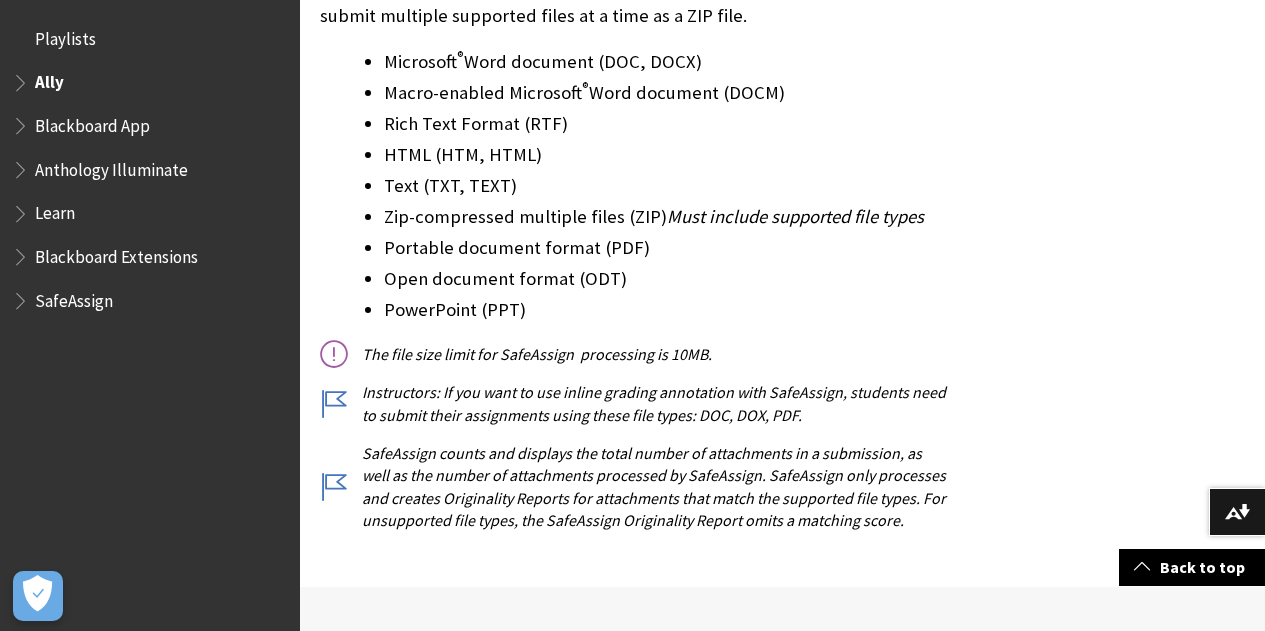click at bounding box center [22, 121] 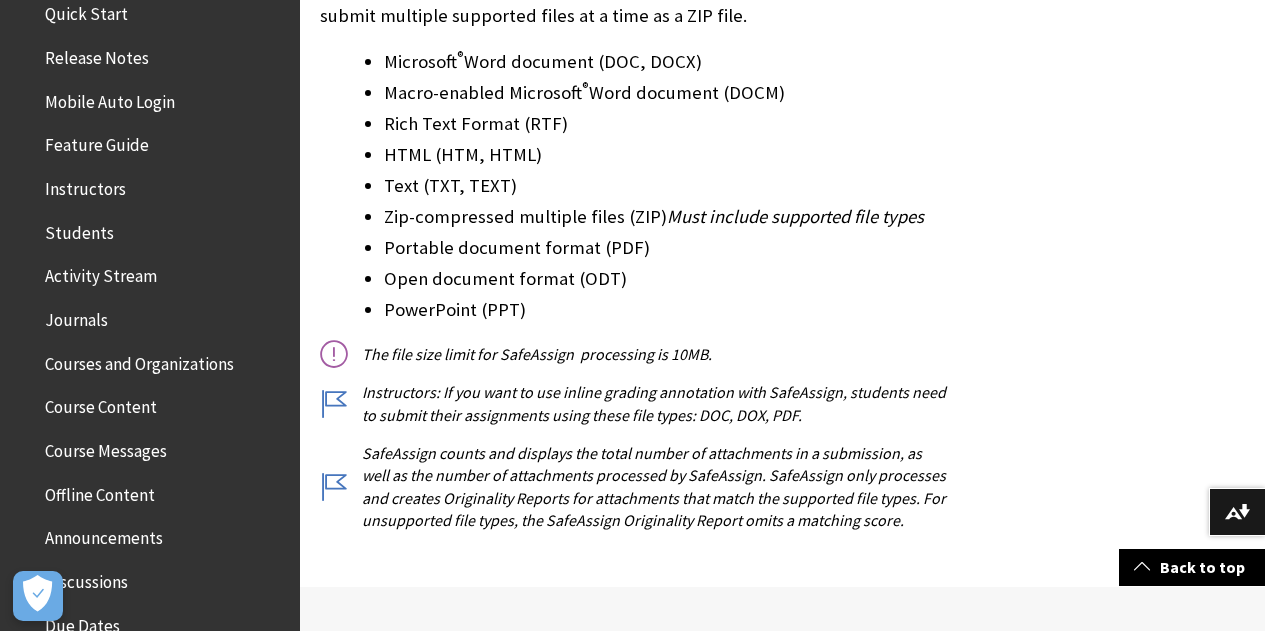scroll, scrollTop: 200, scrollLeft: 0, axis: vertical 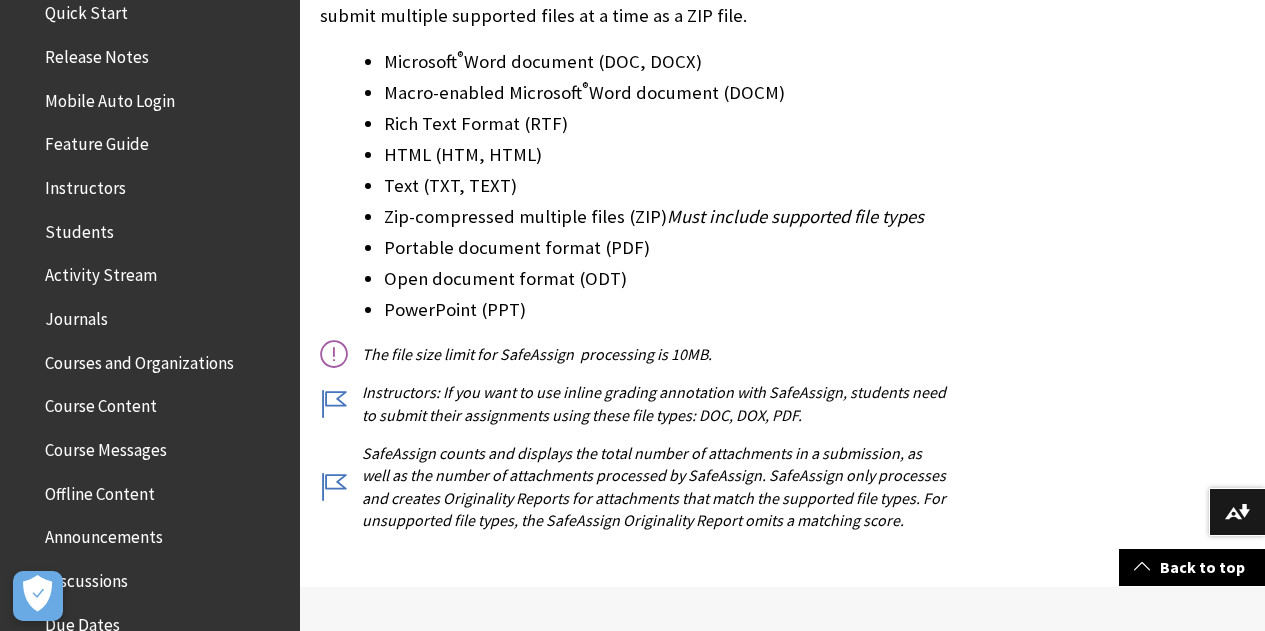 click on "Course Content" at bounding box center (101, 403) 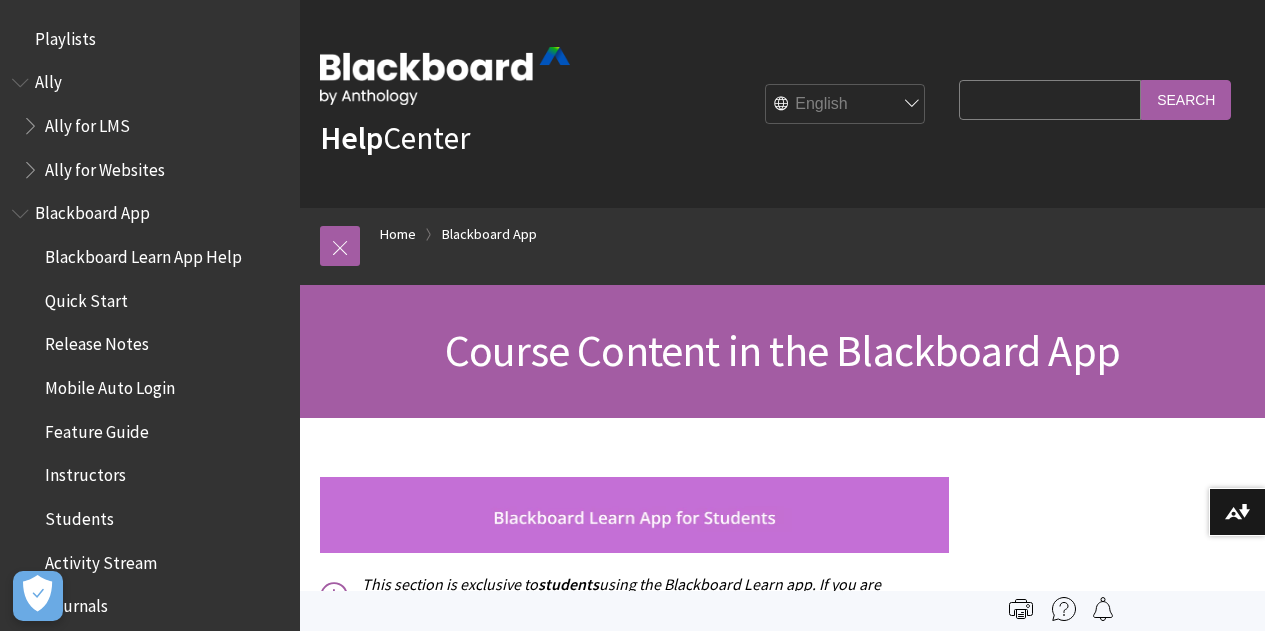 scroll, scrollTop: 0, scrollLeft: 0, axis: both 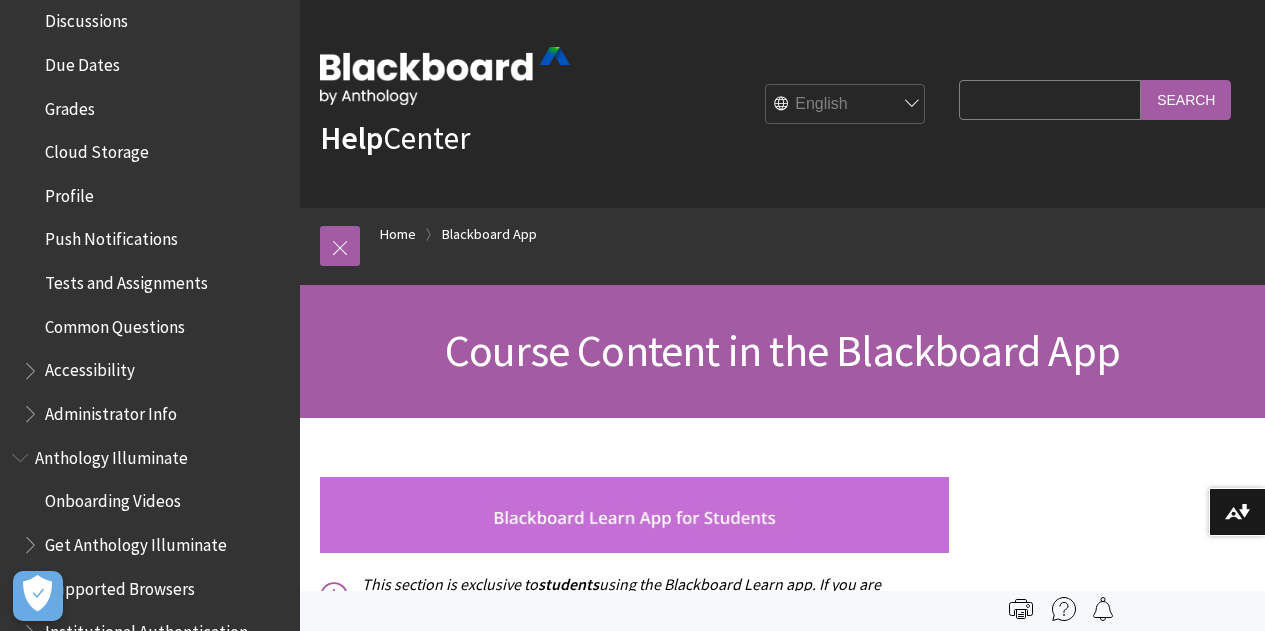 click on "Search Query
Search" at bounding box center (1095, 104) 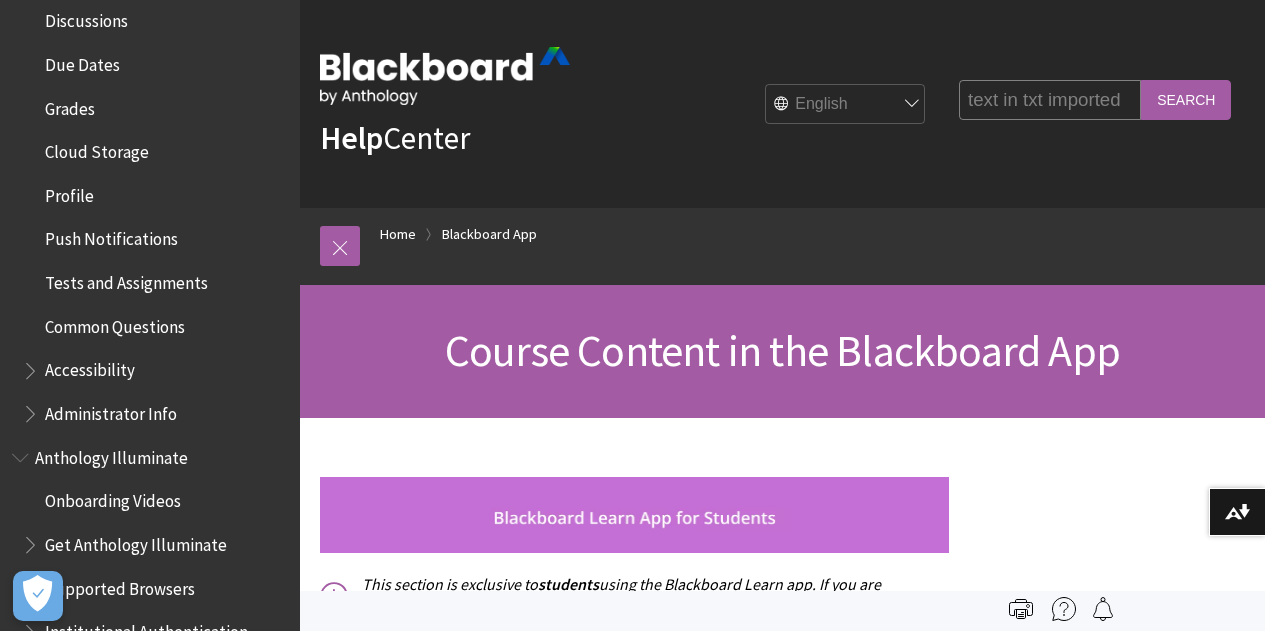 type on "text in txt imported" 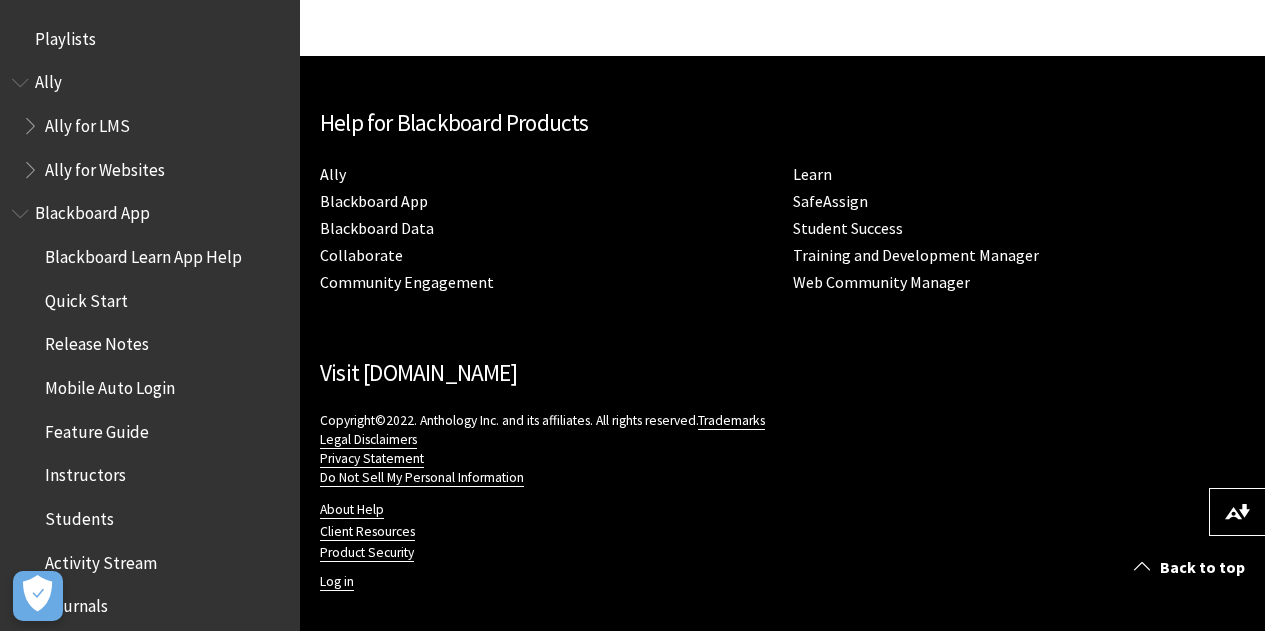 scroll, scrollTop: 3847, scrollLeft: 0, axis: vertical 